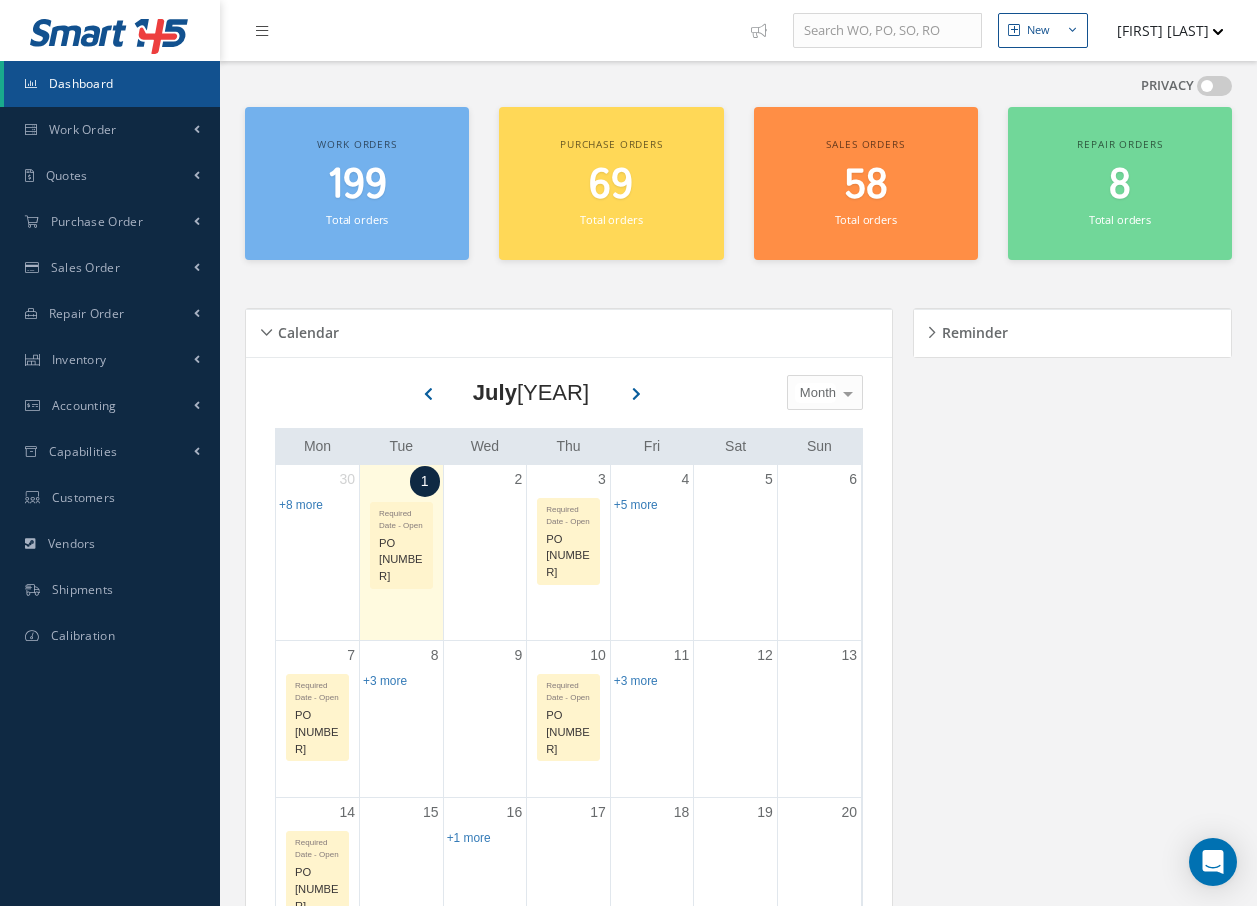 scroll, scrollTop: 0, scrollLeft: 0, axis: both 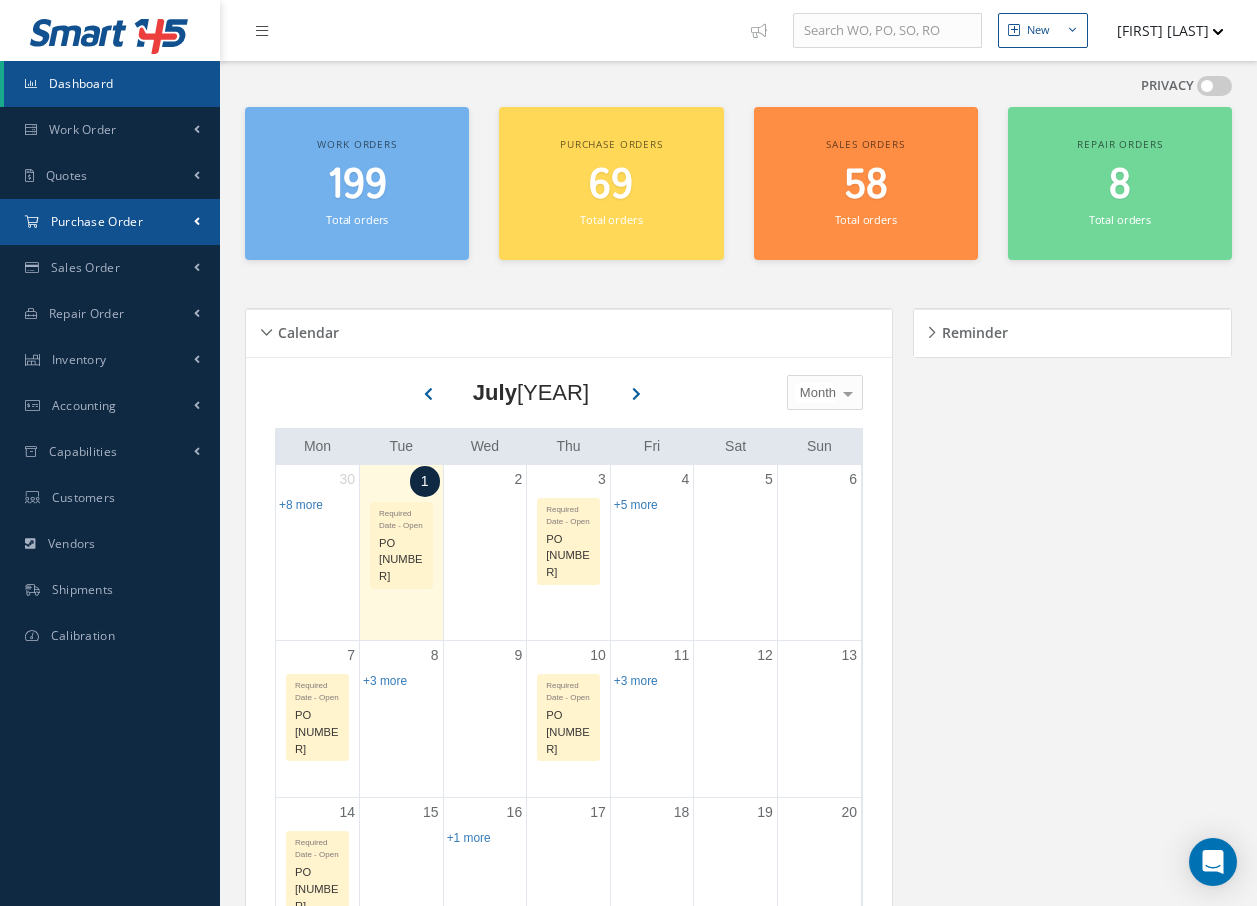 click on "Purchase Order" at bounding box center (110, 130) 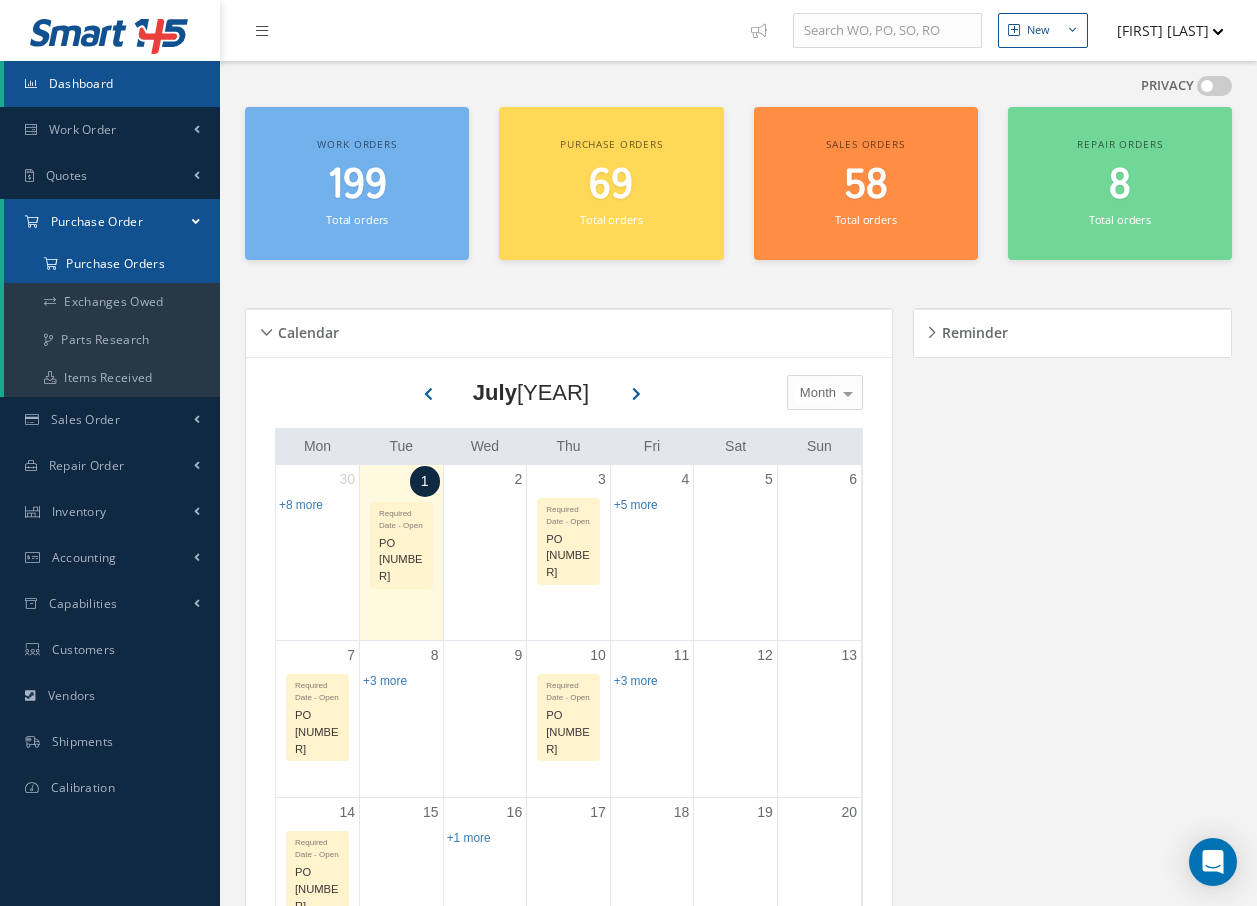 click on "Purchase Orders" at bounding box center (112, 264) 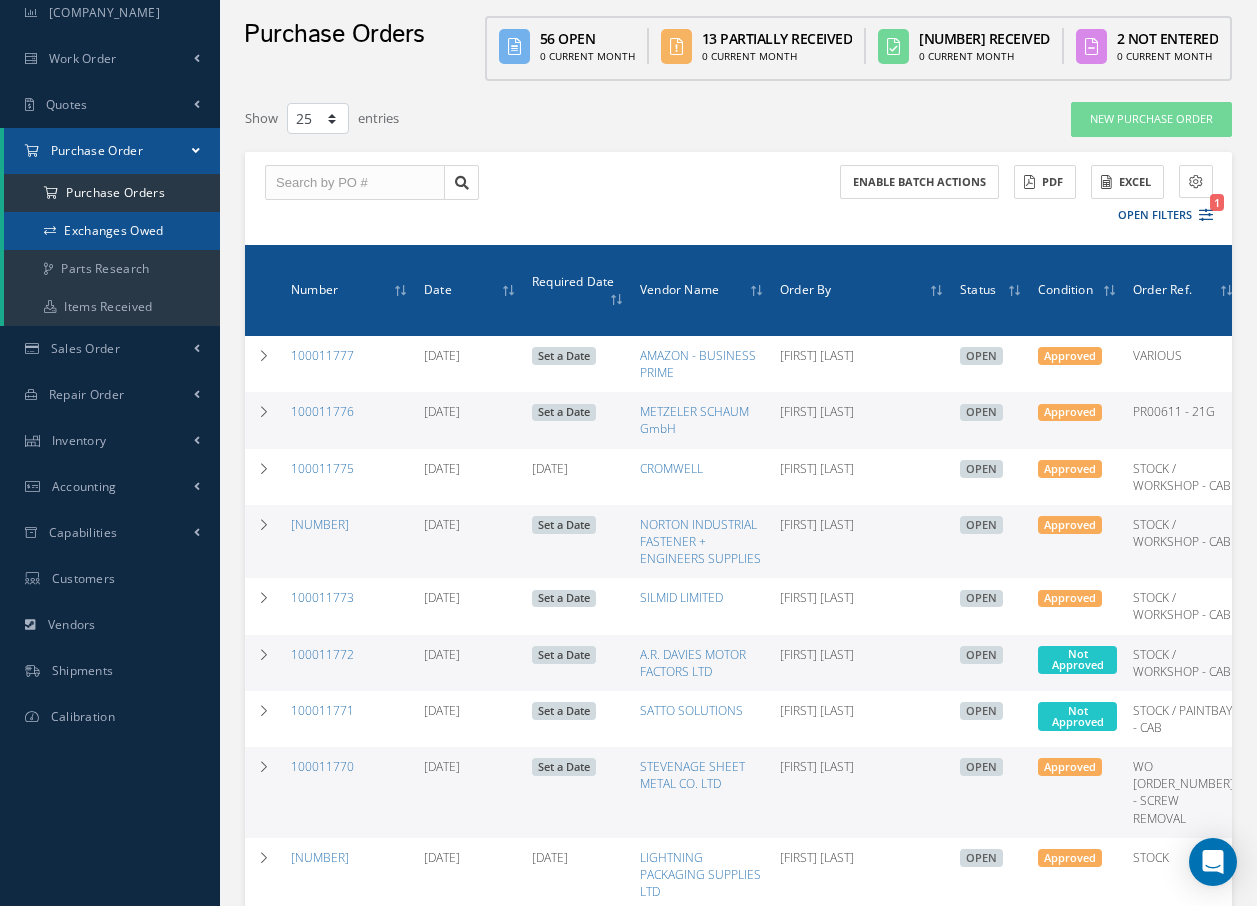 scroll, scrollTop: 100, scrollLeft: 0, axis: vertical 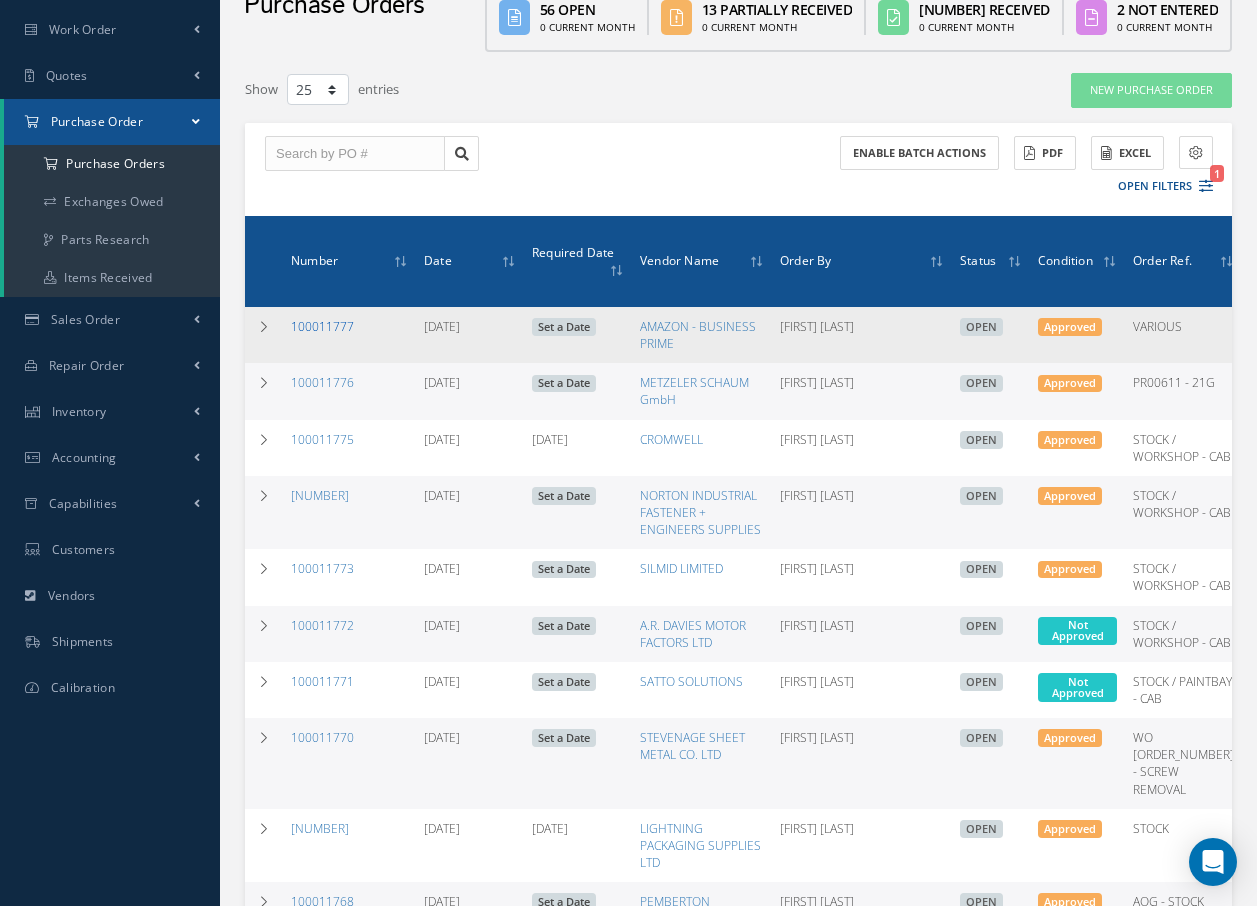 click on "[DOCUMENT_ID]" at bounding box center [322, 352] 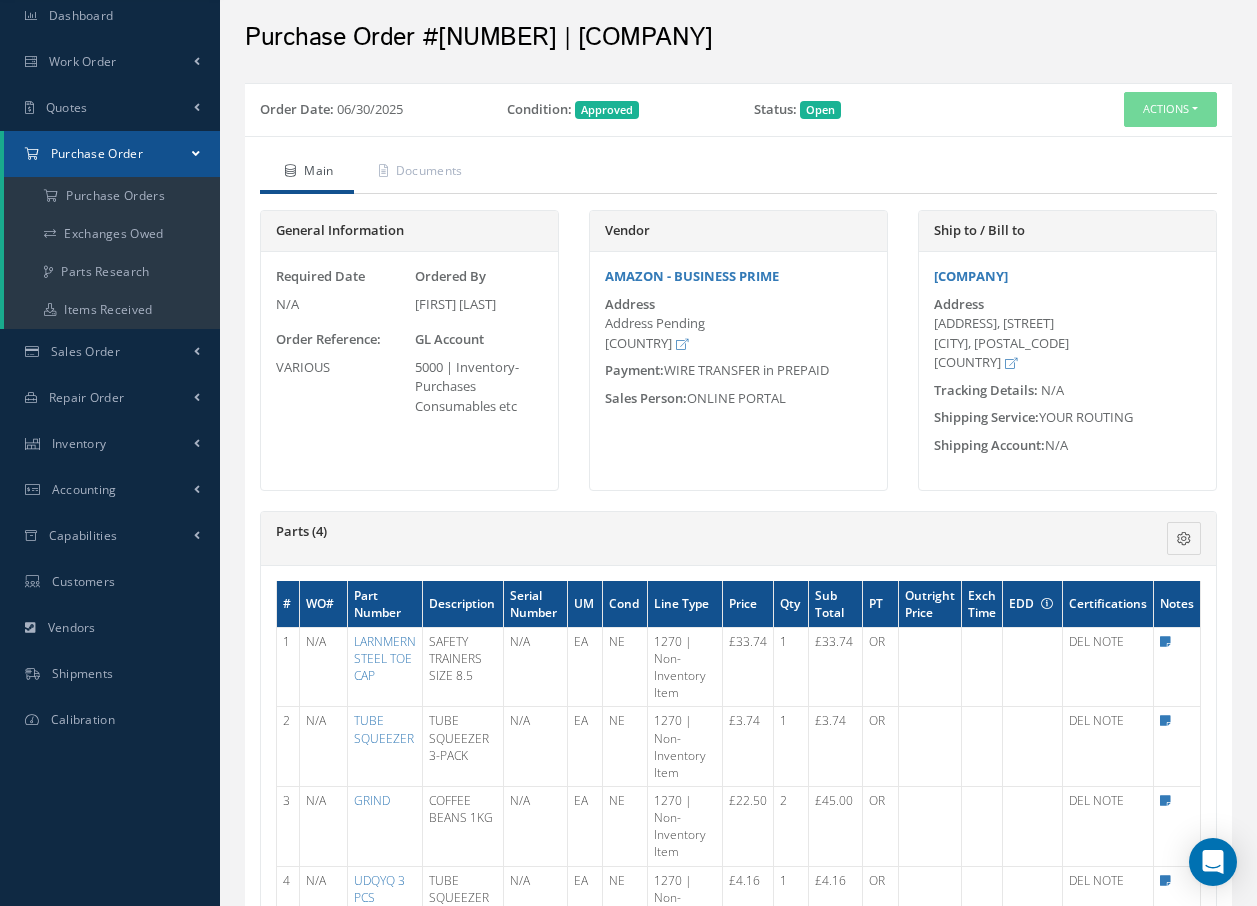 scroll, scrollTop: 200, scrollLeft: 0, axis: vertical 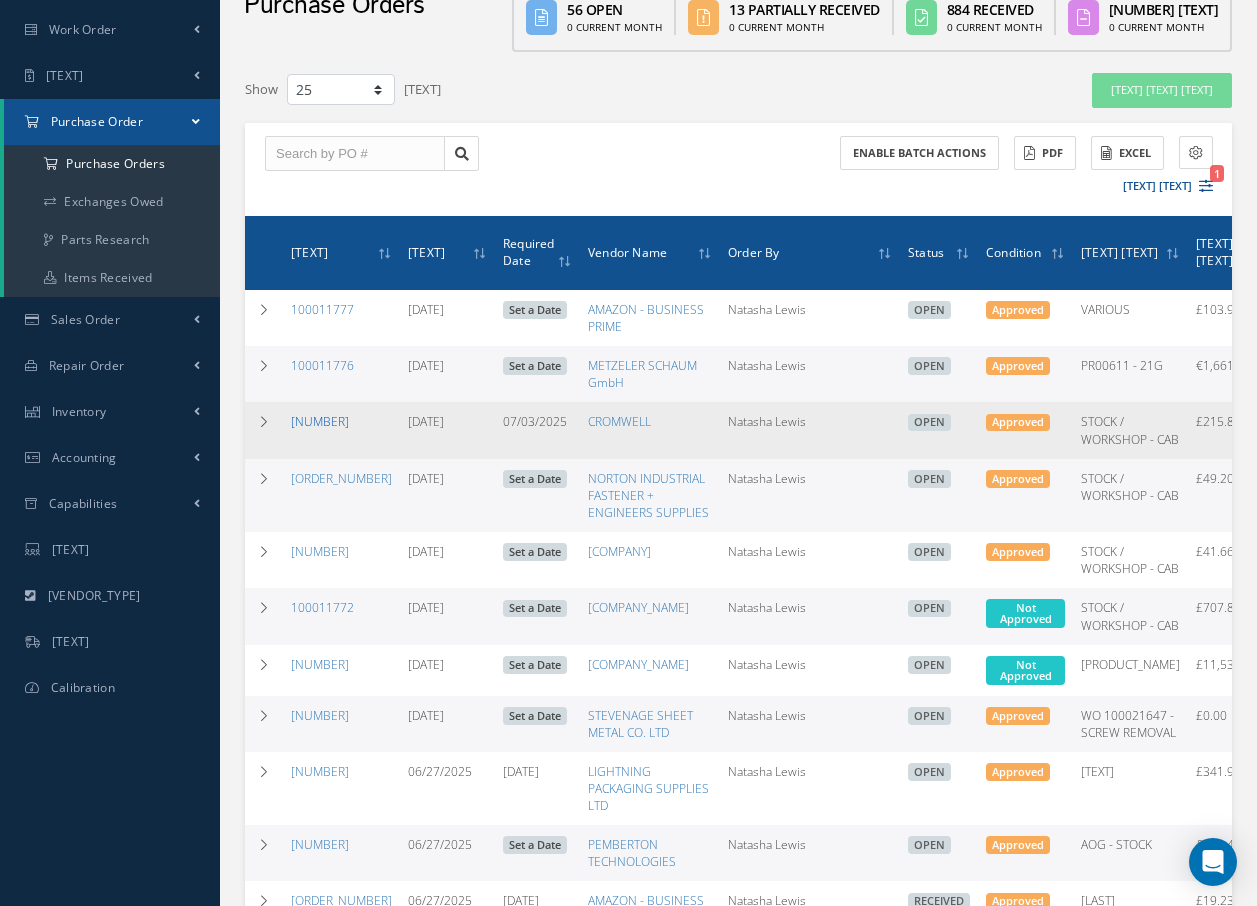 click on "[NUMBER]" at bounding box center [322, 421] 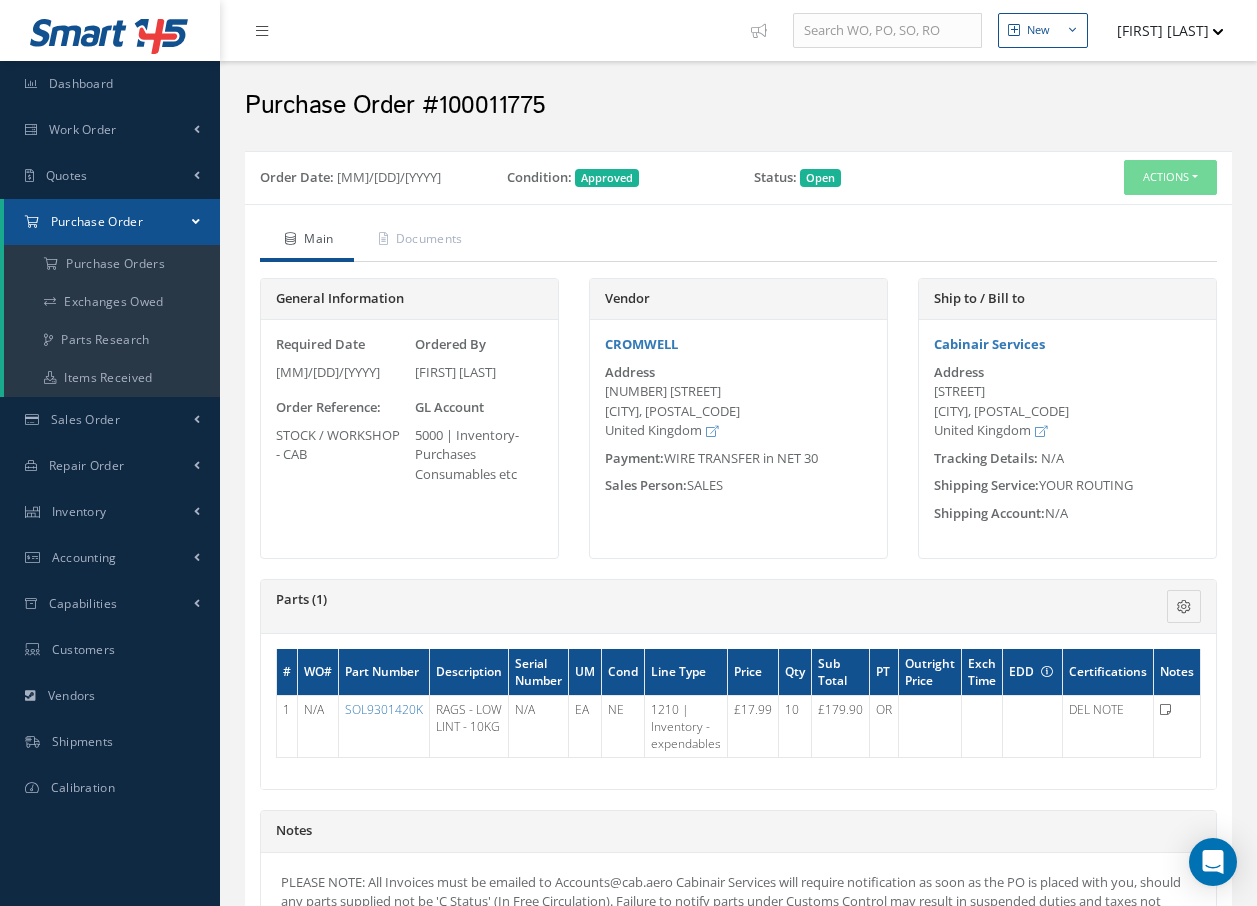 scroll, scrollTop: 0, scrollLeft: 0, axis: both 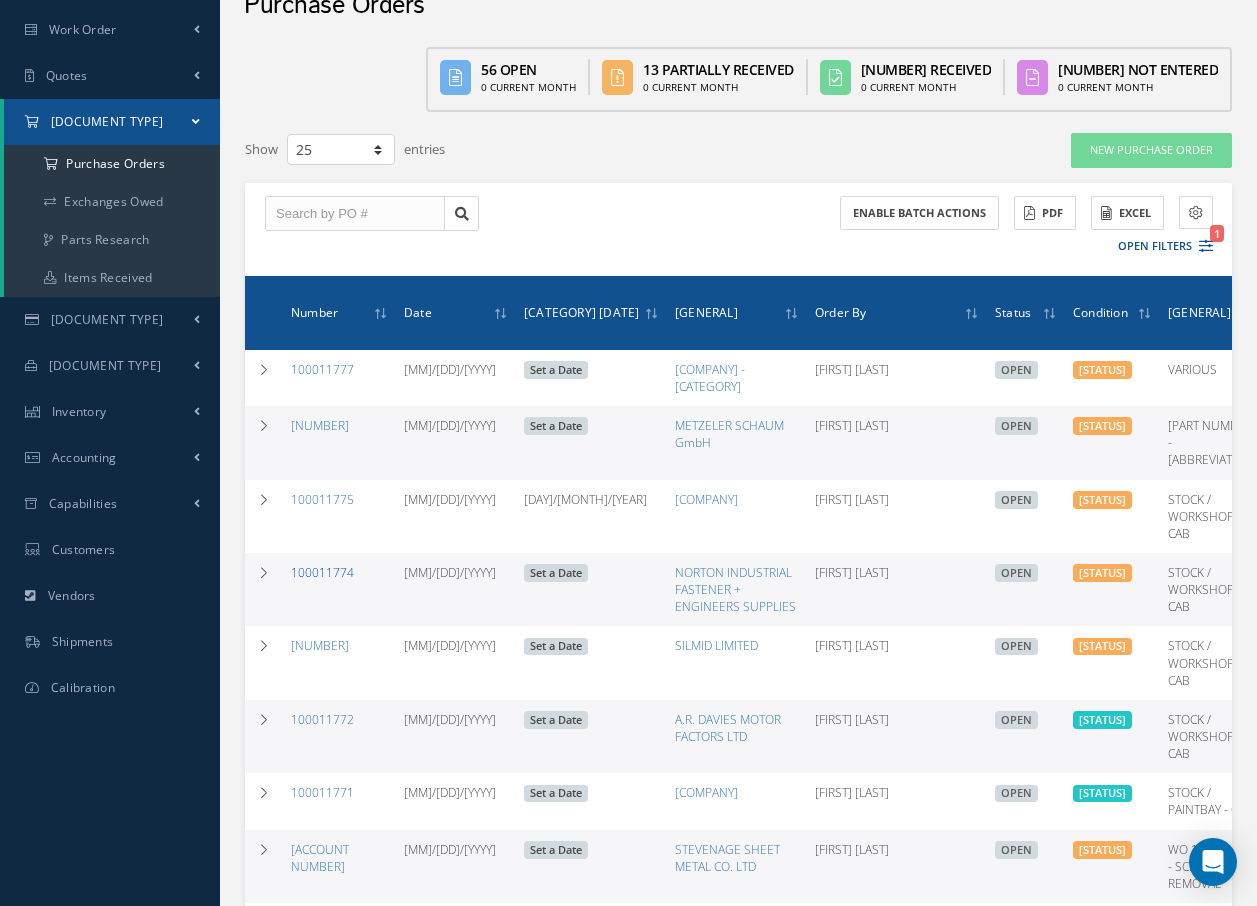 click on "100011774" at bounding box center (322, 538) 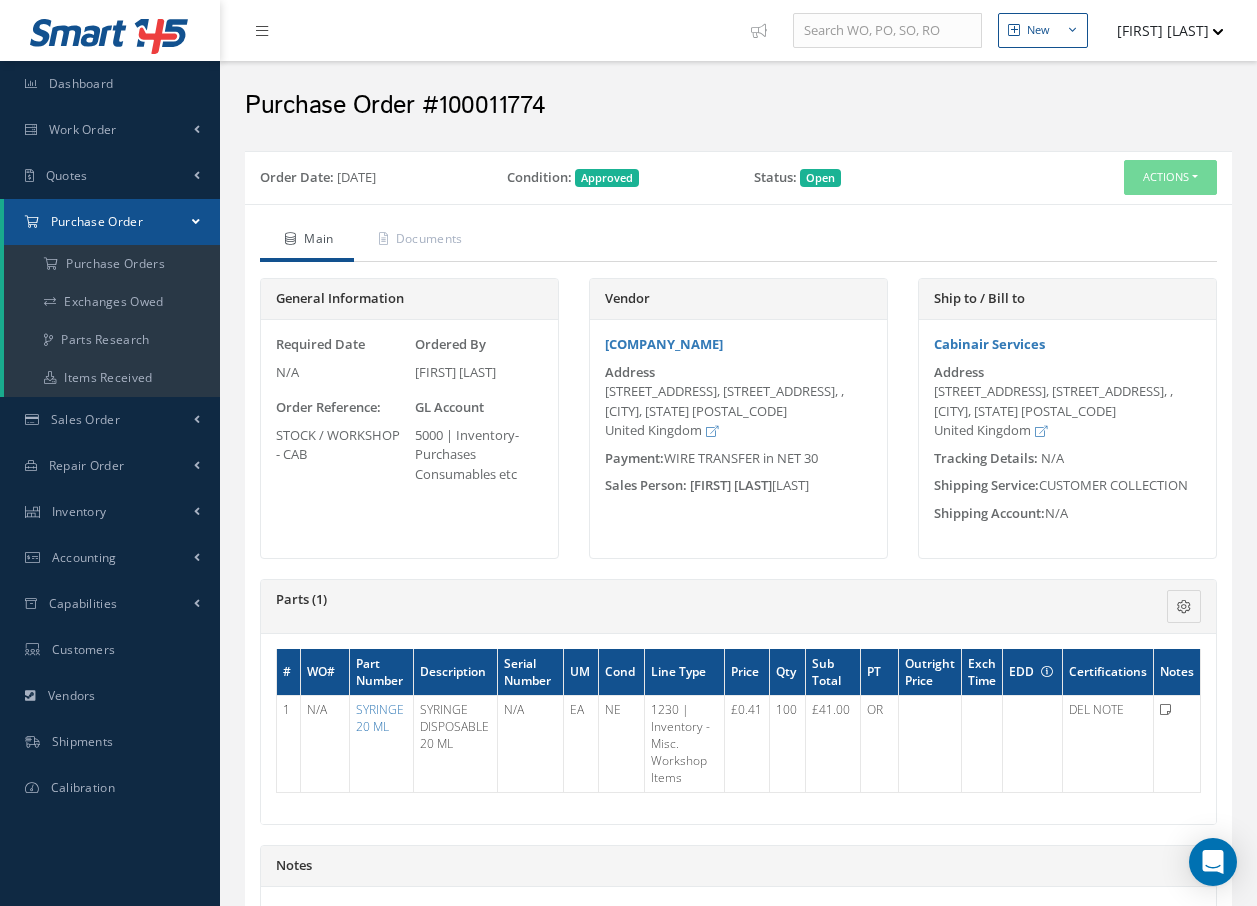 scroll, scrollTop: 0, scrollLeft: 0, axis: both 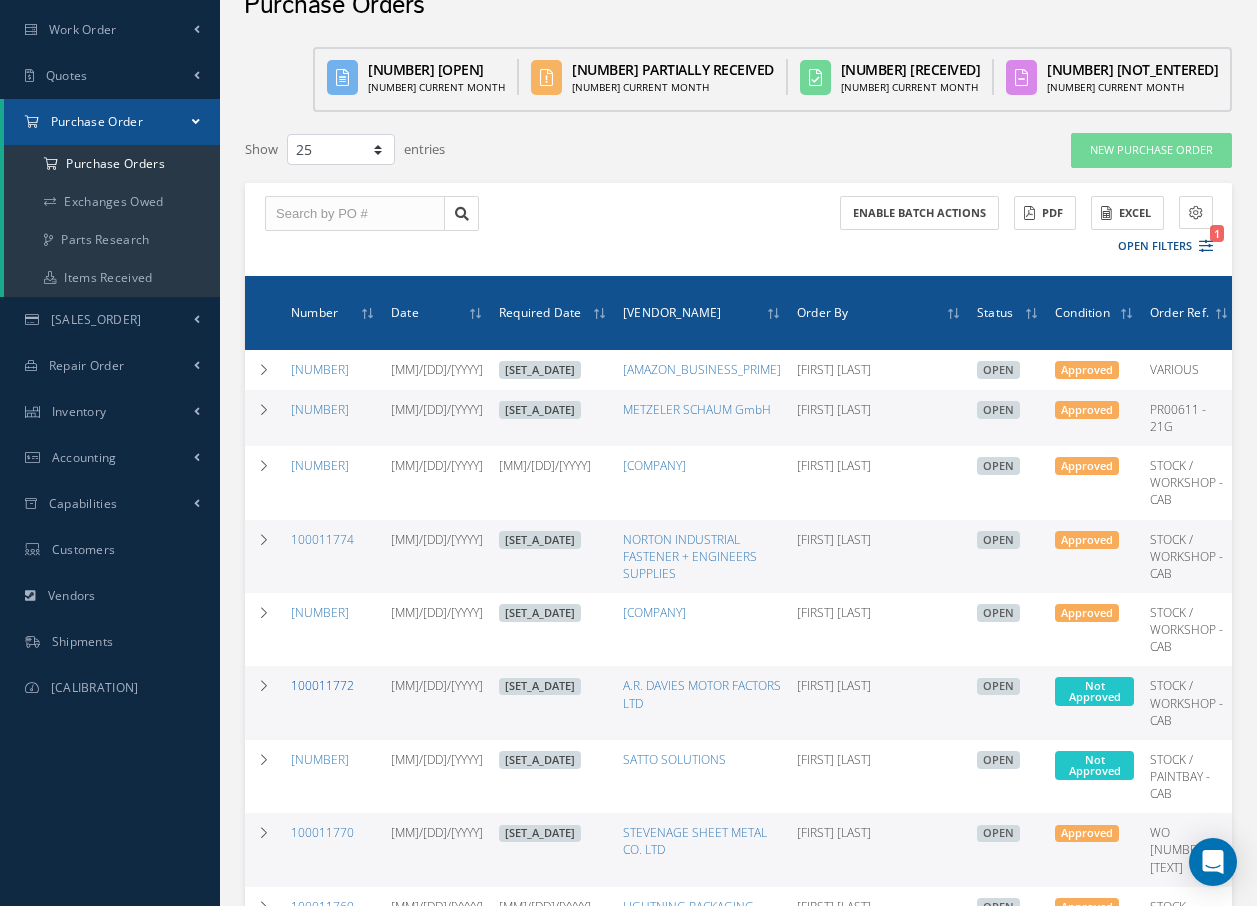 click on "100011772" at bounding box center [320, 590] 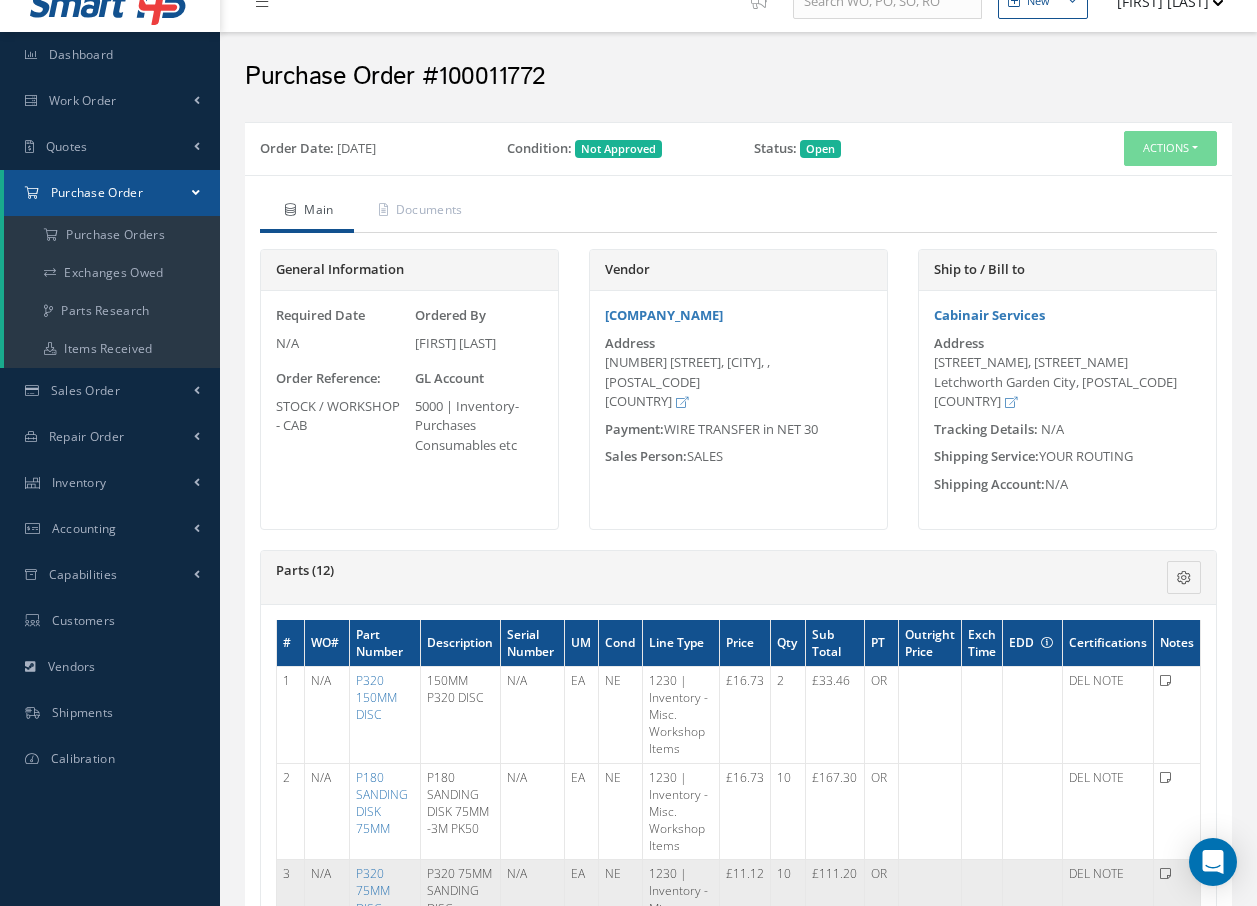 scroll, scrollTop: 0, scrollLeft: 0, axis: both 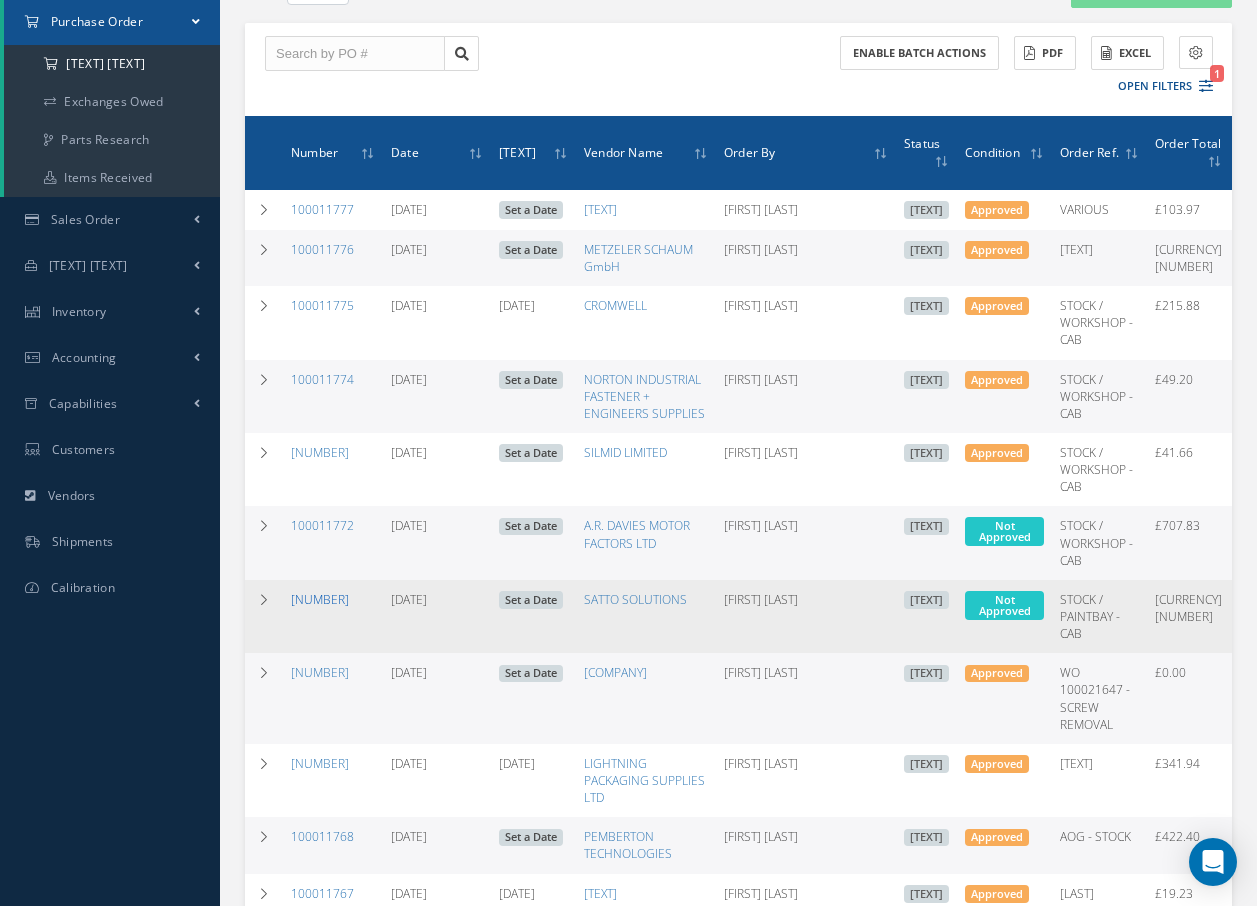 click on "[DOCUMENT_ID]" at bounding box center [335, 547] 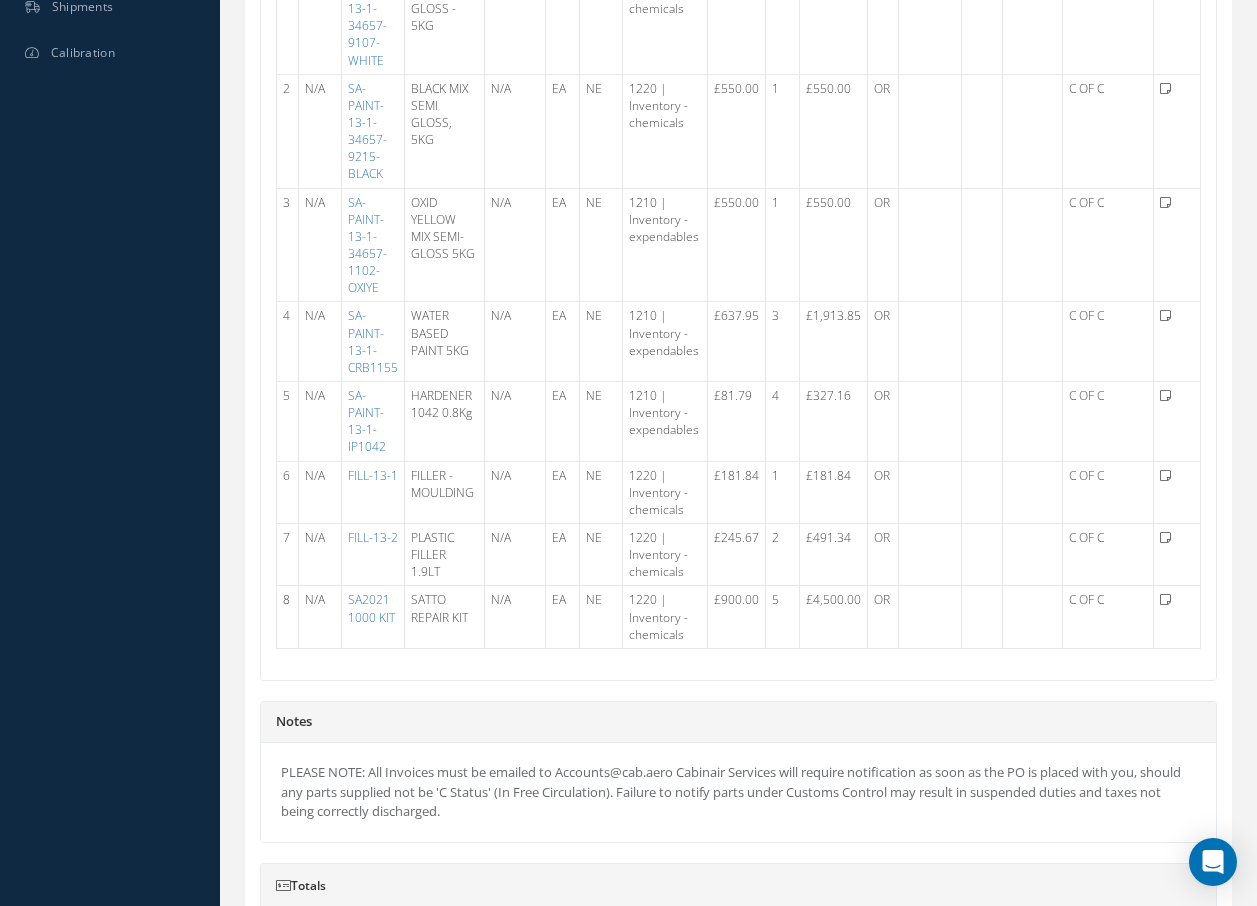 scroll, scrollTop: 700, scrollLeft: 0, axis: vertical 